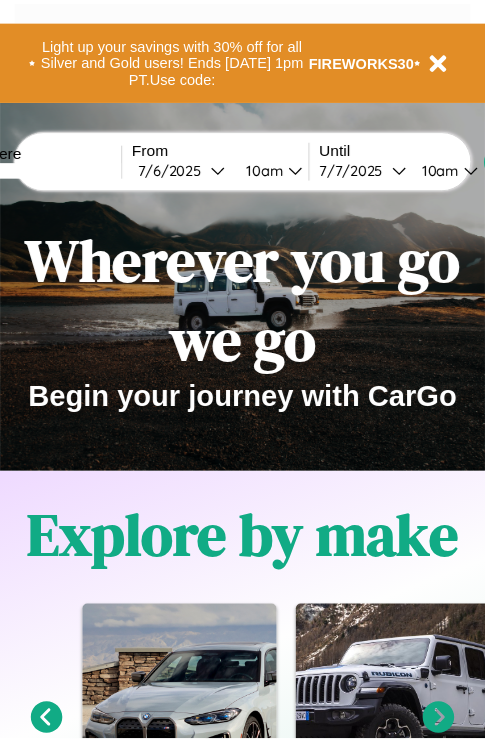 scroll, scrollTop: 0, scrollLeft: 0, axis: both 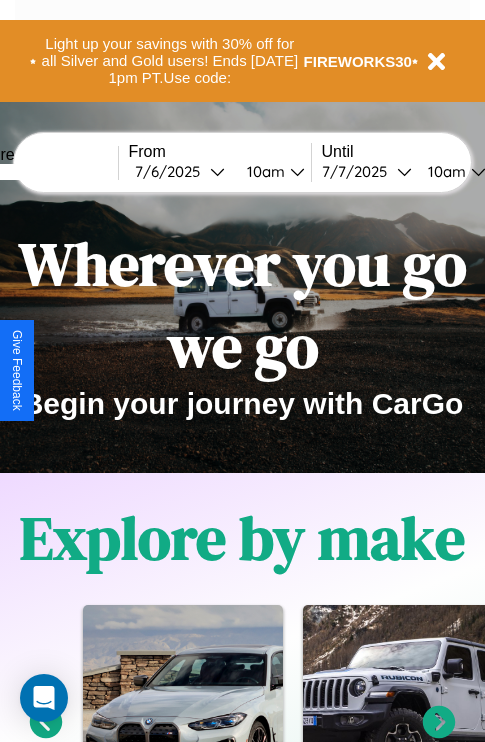 click at bounding box center [43, 172] 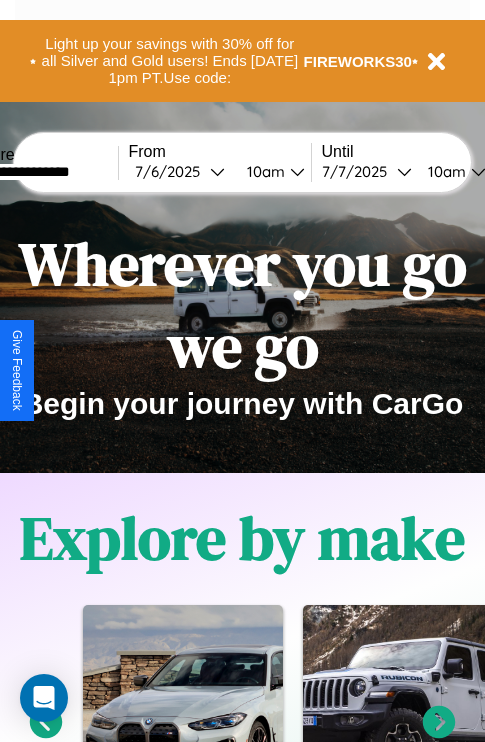 type on "**********" 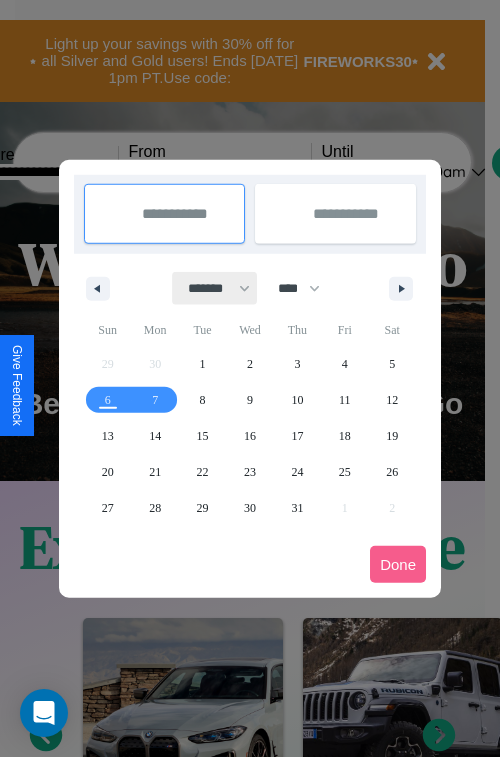 click on "******* ******** ***** ***** *** **** **** ****** ********* ******* ******** ********" at bounding box center (215, 288) 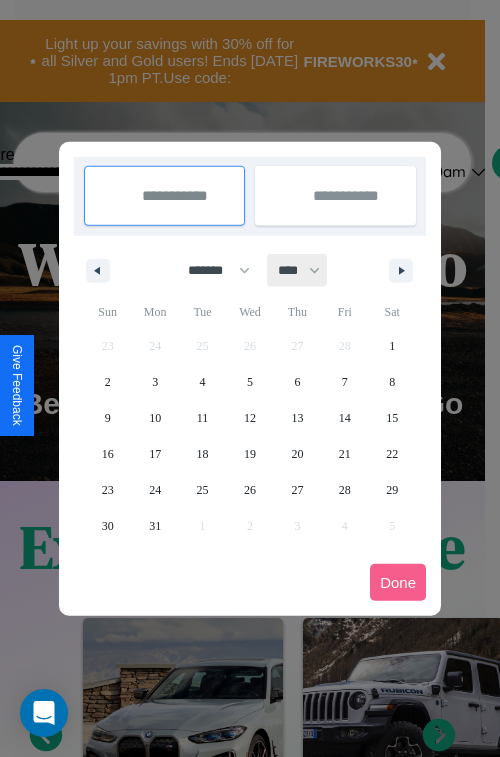 click on "**** **** **** **** **** **** **** **** **** **** **** **** **** **** **** **** **** **** **** **** **** **** **** **** **** **** **** **** **** **** **** **** **** **** **** **** **** **** **** **** **** **** **** **** **** **** **** **** **** **** **** **** **** **** **** **** **** **** **** **** **** **** **** **** **** **** **** **** **** **** **** **** **** **** **** **** **** **** **** **** **** **** **** **** **** **** **** **** **** **** **** **** **** **** **** **** **** **** **** **** **** **** **** **** **** **** **** **** **** **** **** **** **** **** **** **** **** **** **** **** ****" at bounding box center (298, 270) 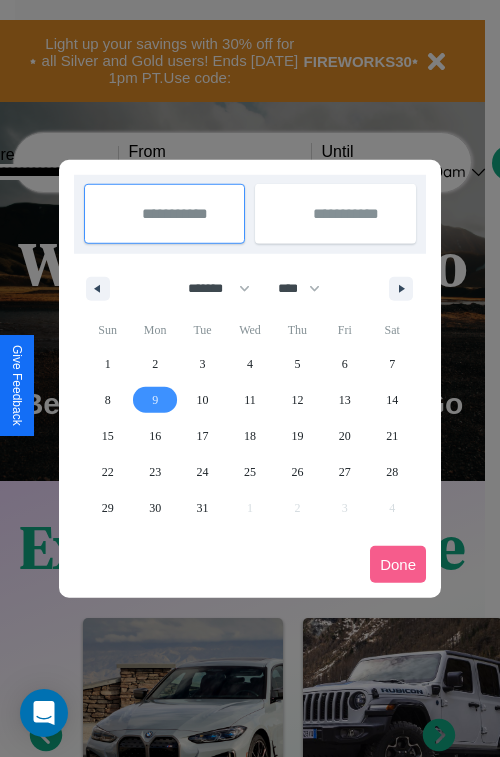 click on "9" at bounding box center (155, 400) 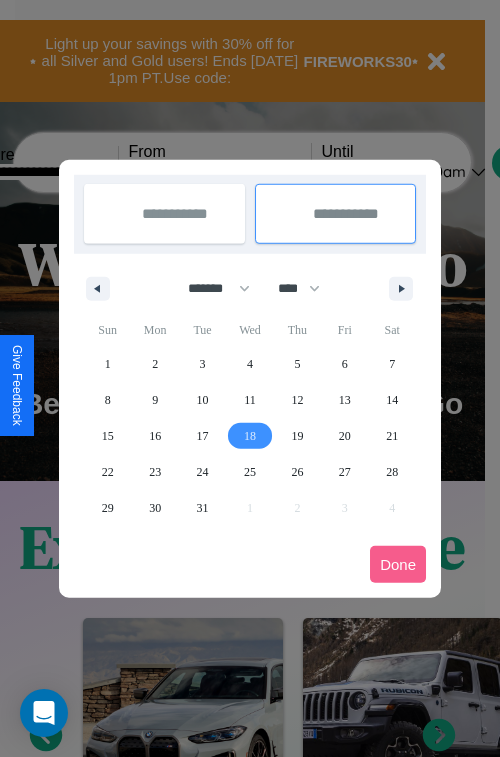 click on "18" at bounding box center (250, 436) 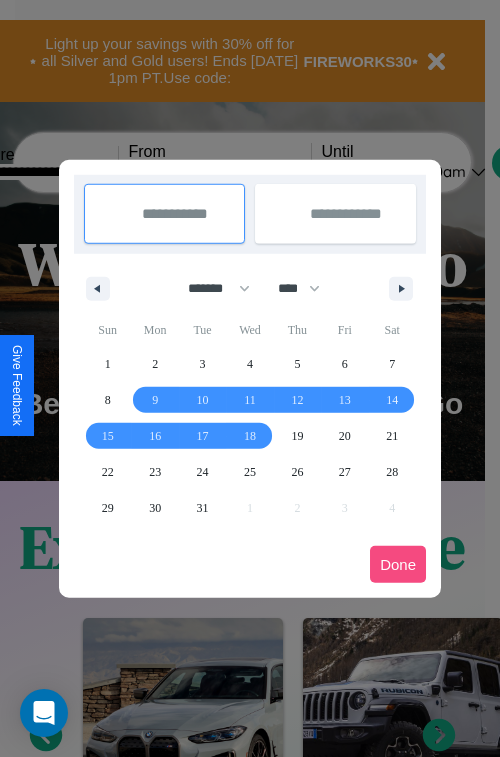 click on "Done" at bounding box center [398, 564] 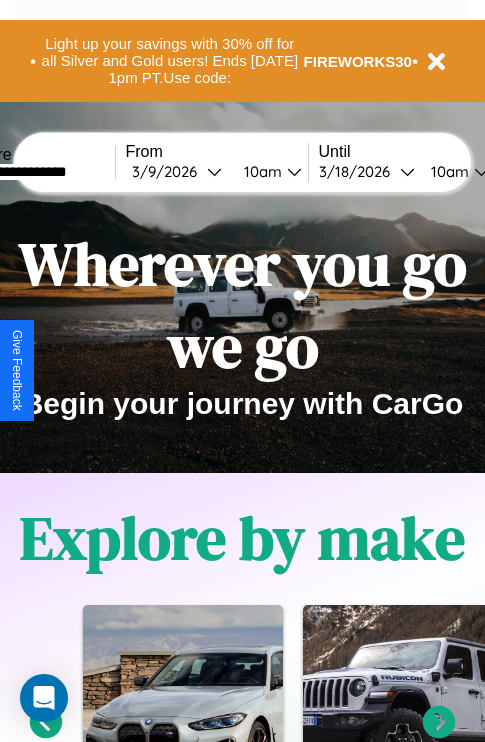 scroll, scrollTop: 0, scrollLeft: 71, axis: horizontal 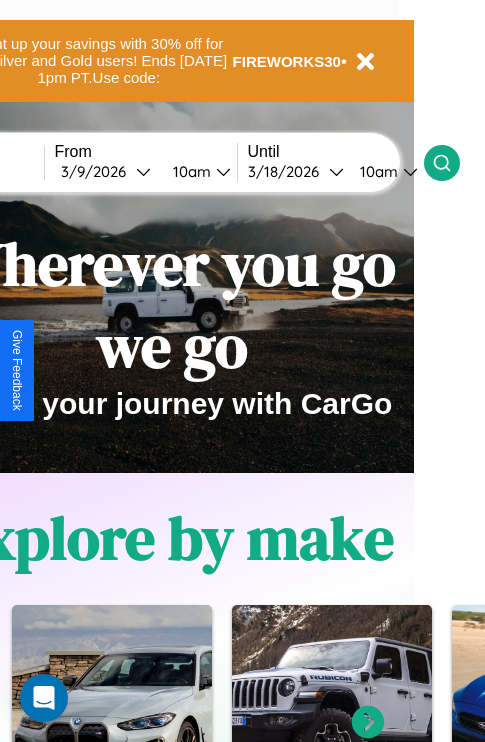 click 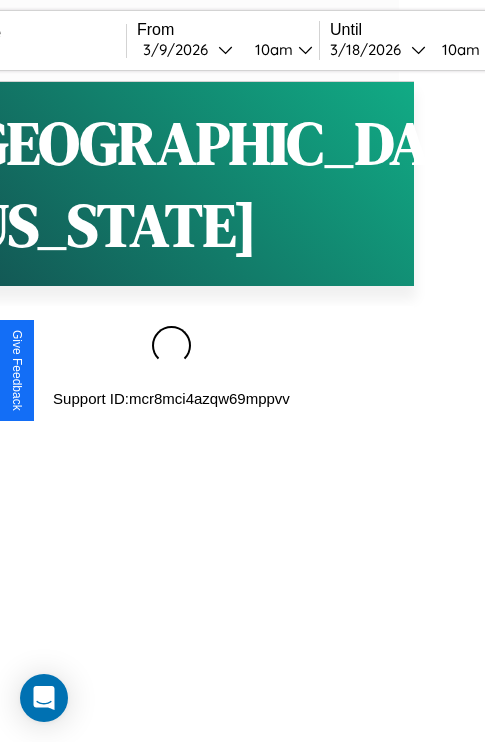 scroll, scrollTop: 0, scrollLeft: 0, axis: both 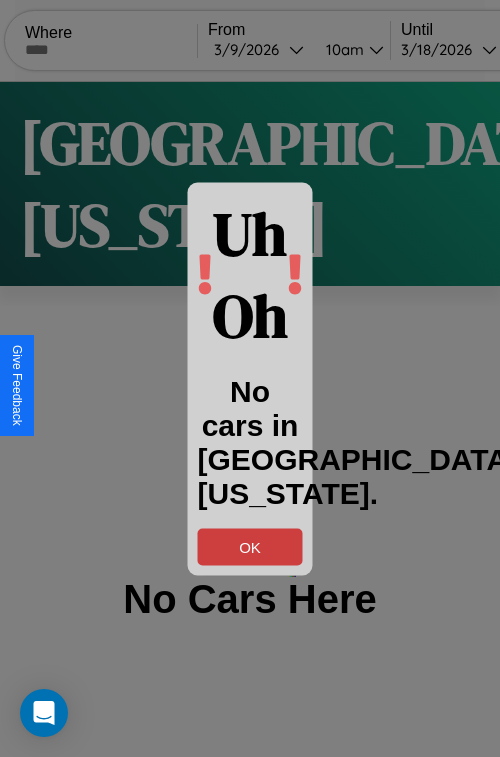 click on "OK" at bounding box center (250, 546) 